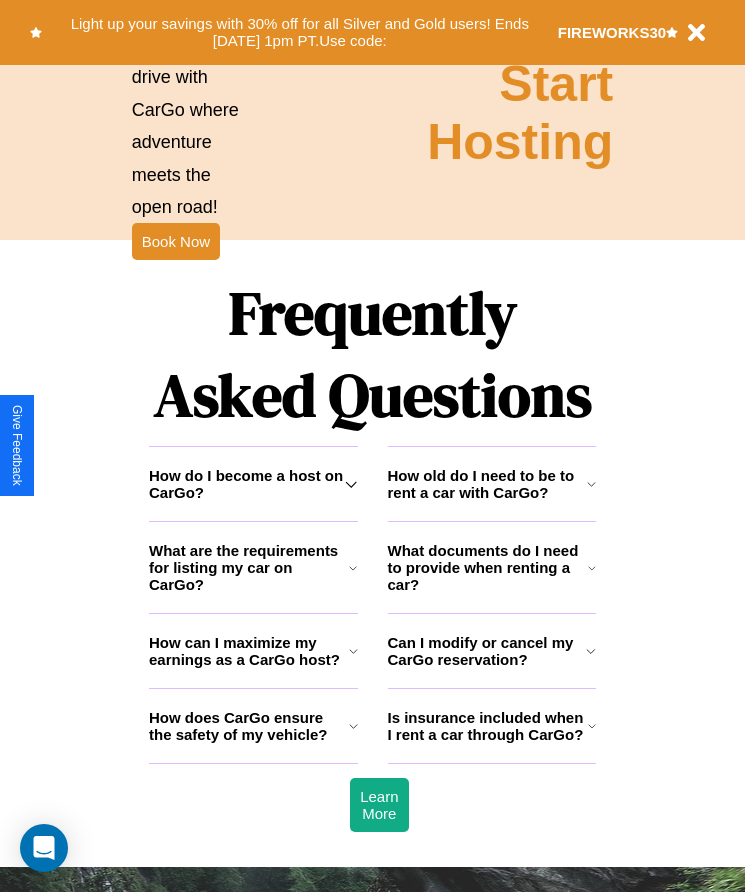 scroll, scrollTop: 2608, scrollLeft: 0, axis: vertical 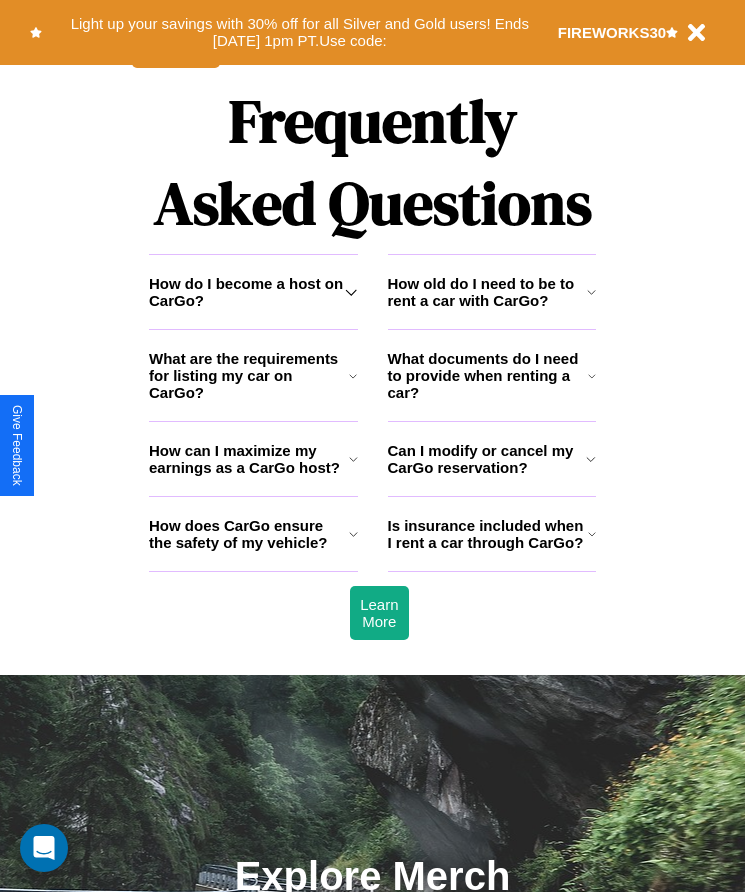 click on "What documents do I need to provide when renting a car?" at bounding box center (488, 375) 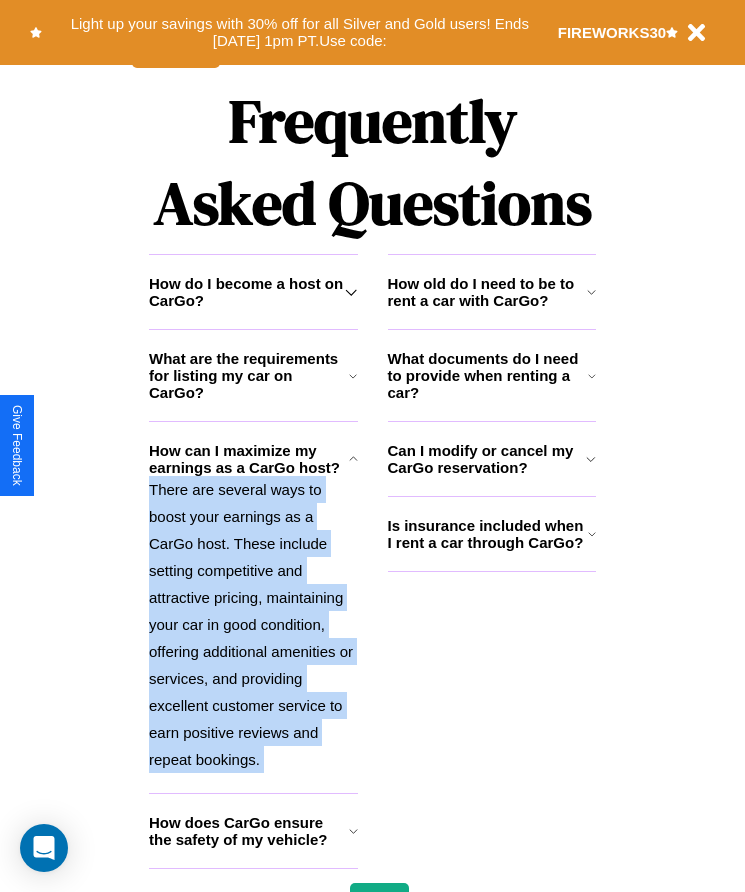 click on "There are several ways to boost your earnings as a CarGo host. These include setting competitive and attractive pricing, maintaining your car in good condition, offering additional amenities or services, and providing excellent customer service to earn positive reviews and repeat bookings." at bounding box center (253, 624) 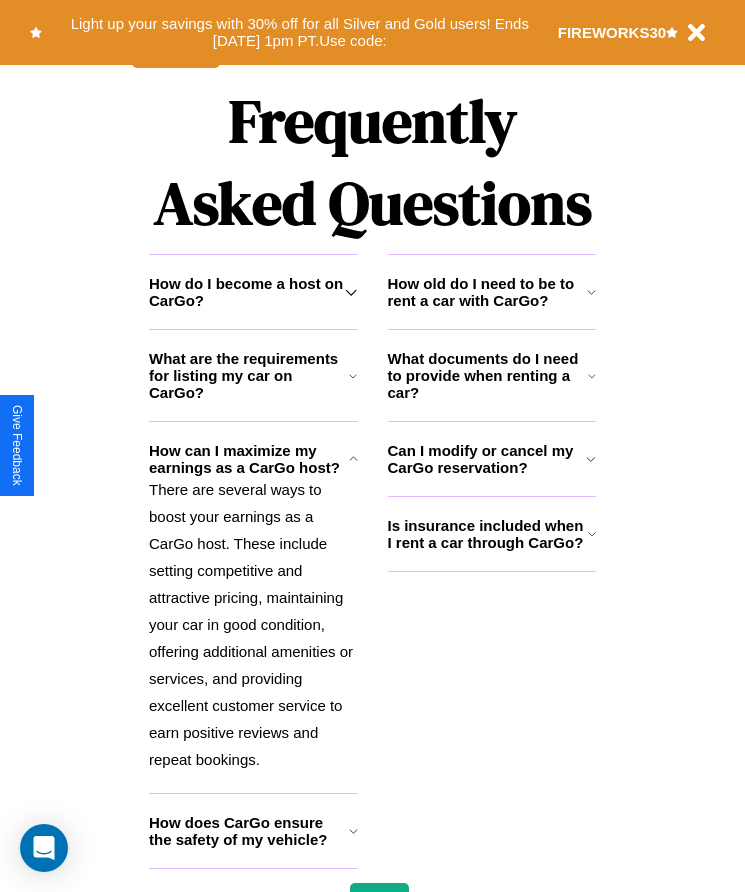 click 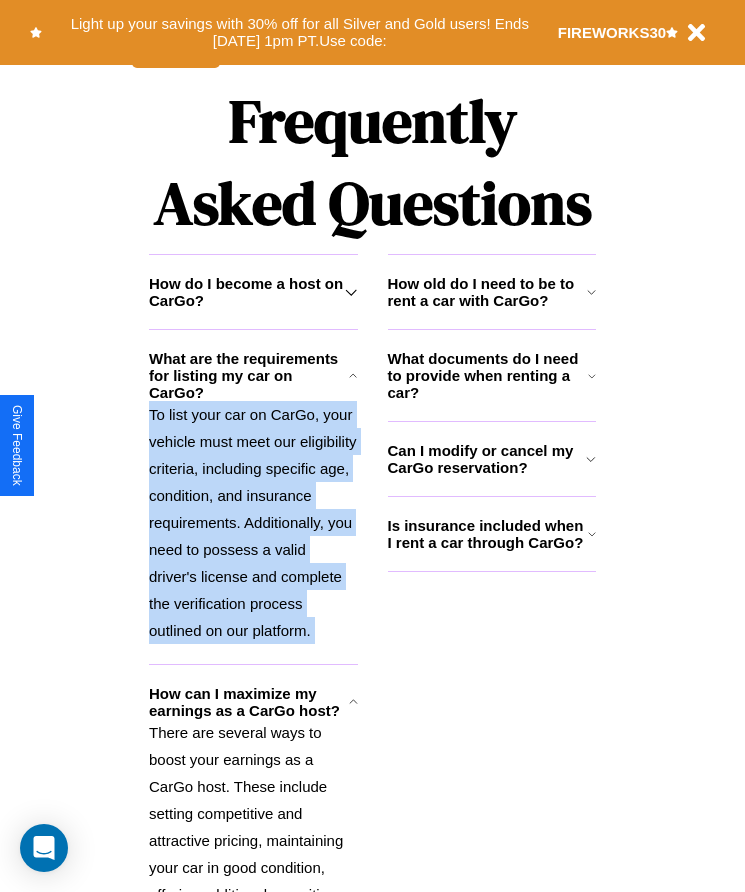 scroll, scrollTop: 2861, scrollLeft: 0, axis: vertical 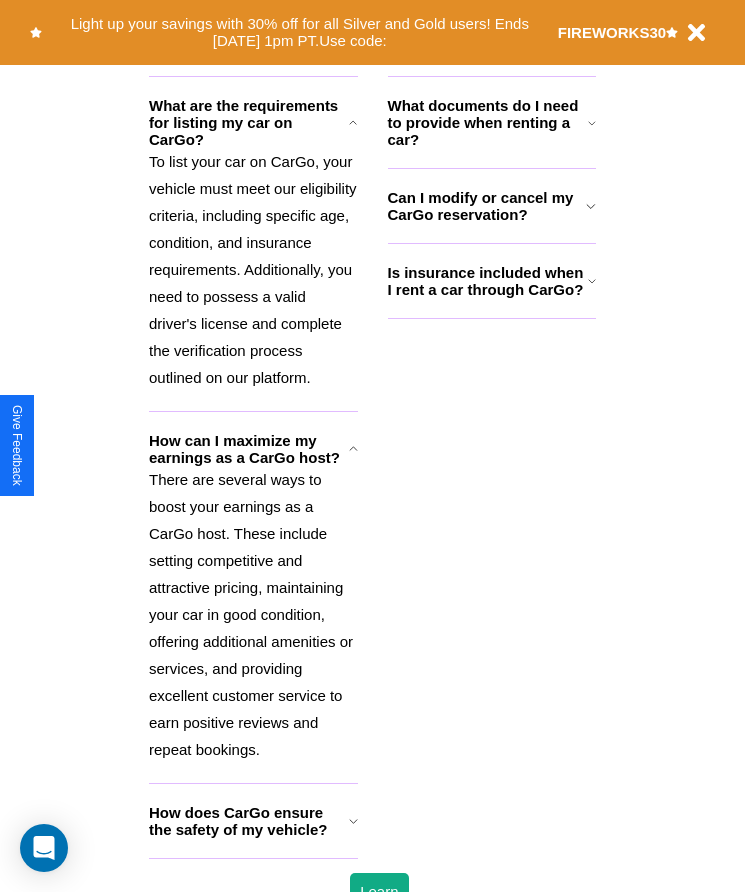 click on "How does CarGo ensure the safety of my vehicle?" at bounding box center [249, 821] 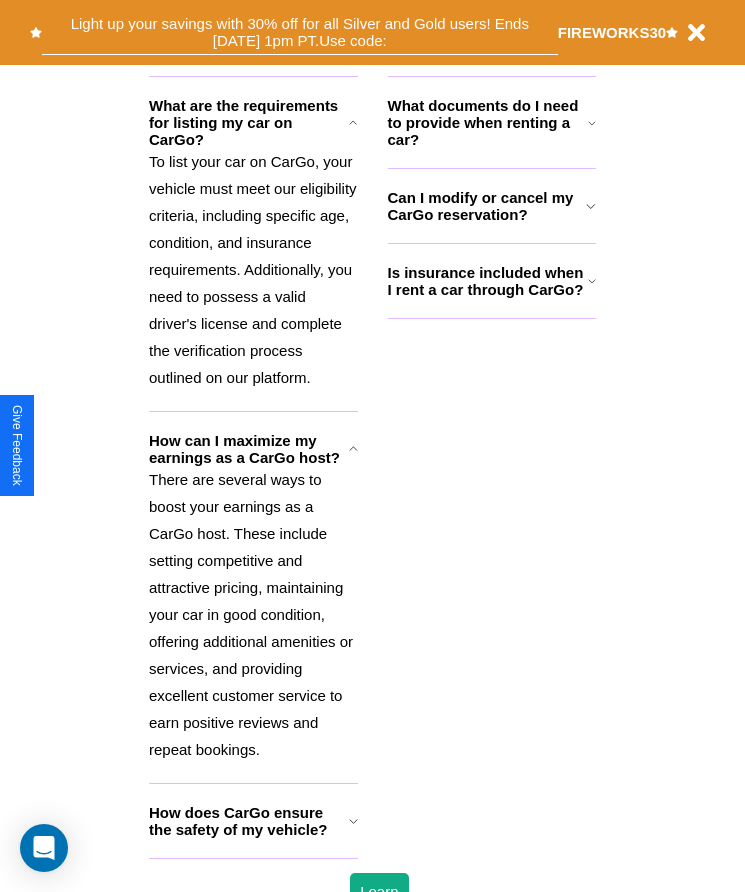 click on "Light up your savings with 30% off for all Silver and Gold users! Ends [DATE] 1pm PT.  Use code:" at bounding box center (300, 32) 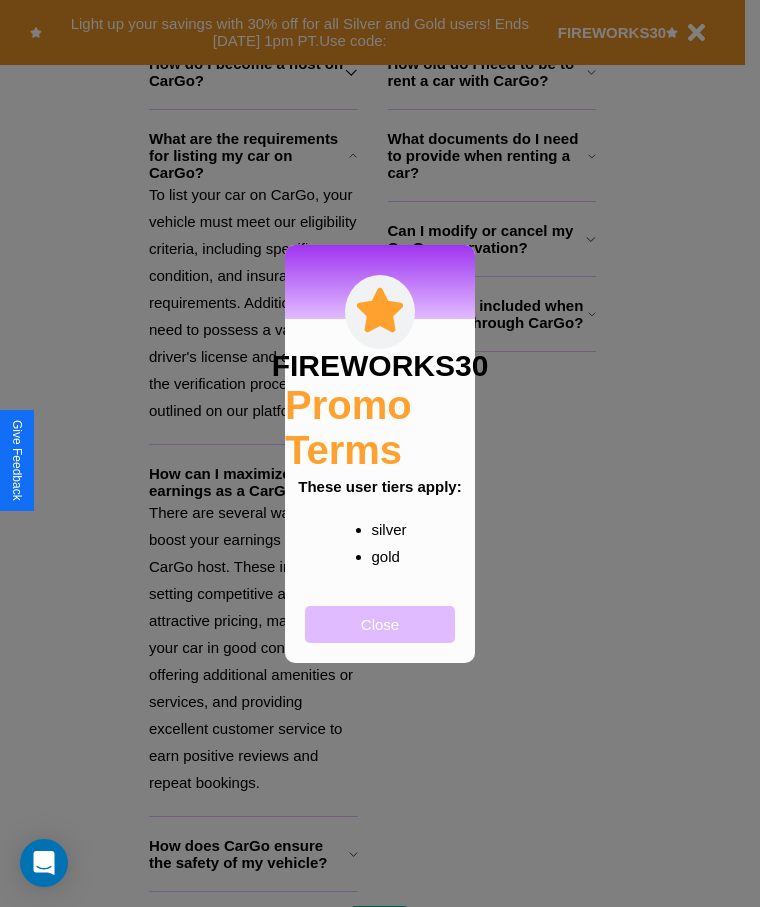 click on "Close" at bounding box center (380, 624) 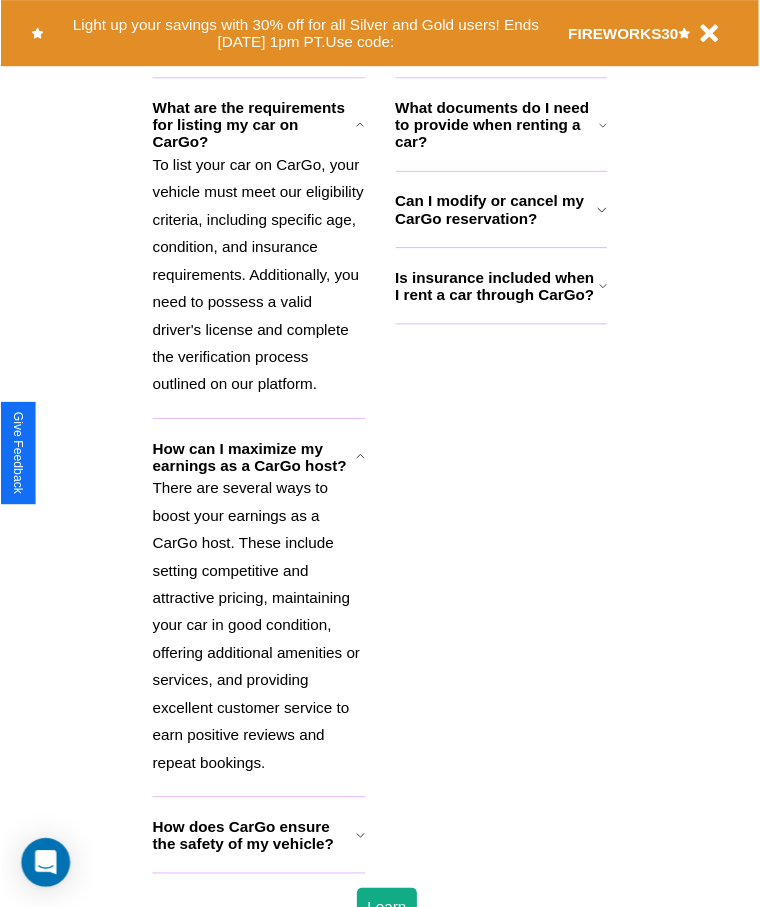scroll, scrollTop: 0, scrollLeft: 0, axis: both 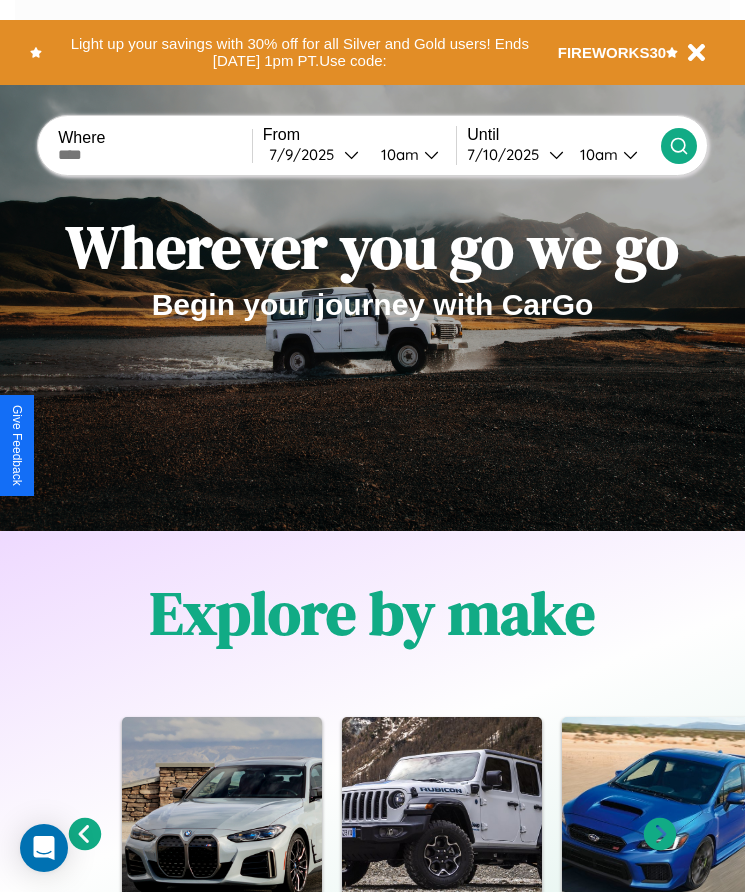 click at bounding box center (155, 155) 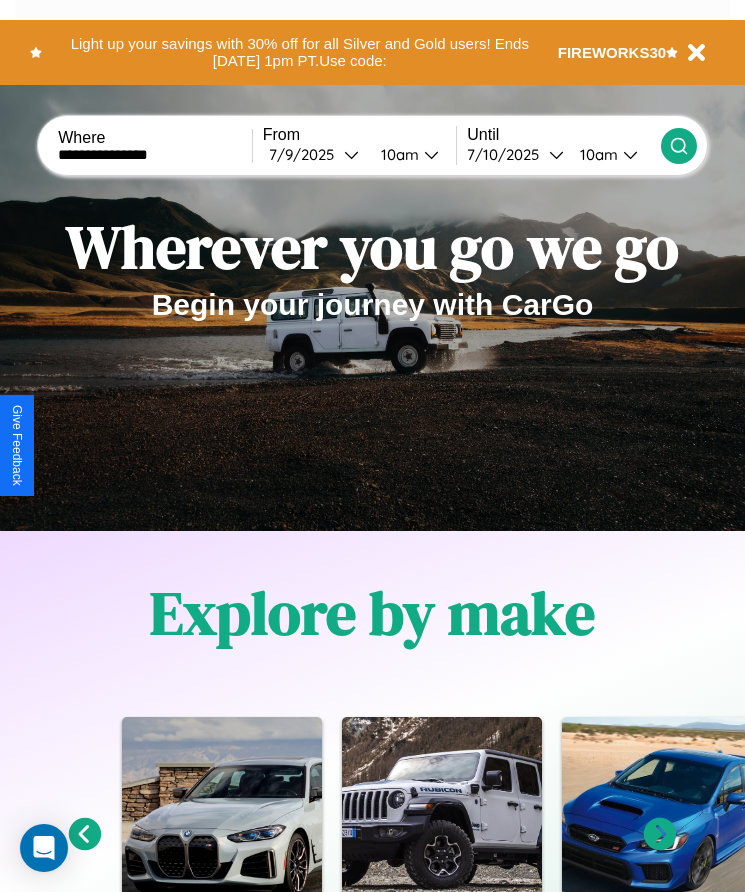type on "**********" 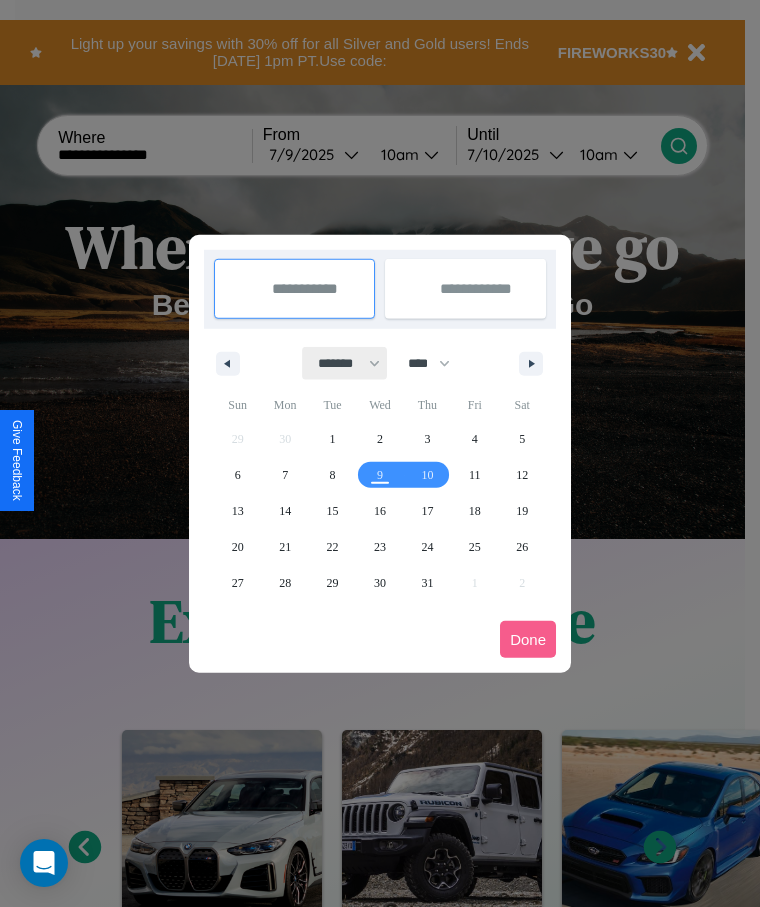 click on "******* ******** ***** ***** *** **** **** ****** ********* ******* ******** ********" at bounding box center (345, 363) 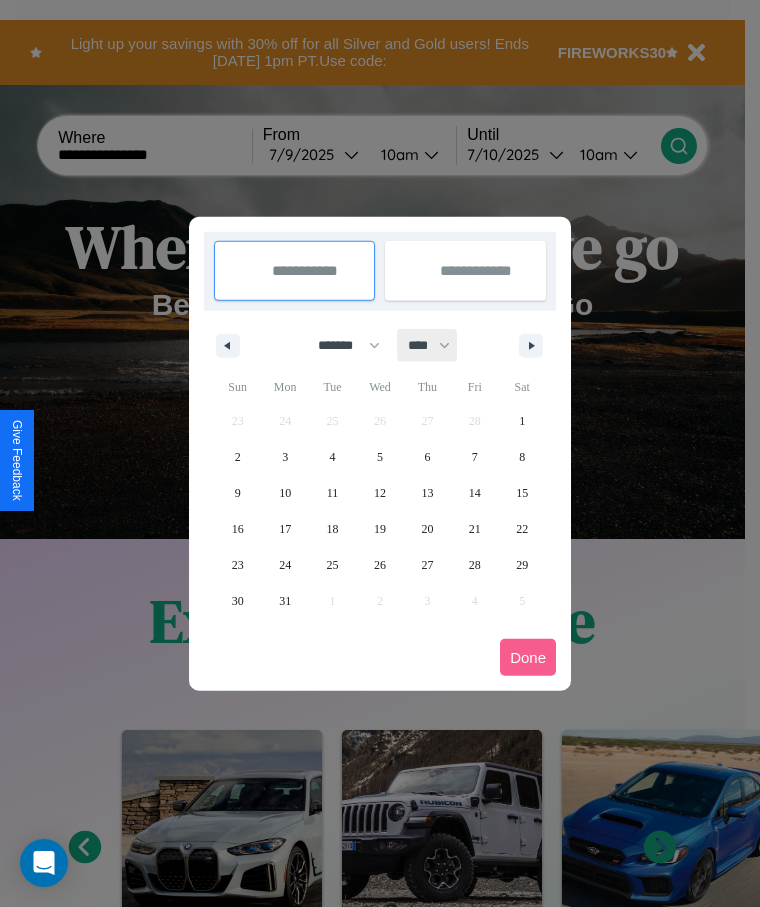 click on "**** **** **** **** **** **** **** **** **** **** **** **** **** **** **** **** **** **** **** **** **** **** **** **** **** **** **** **** **** **** **** **** **** **** **** **** **** **** **** **** **** **** **** **** **** **** **** **** **** **** **** **** **** **** **** **** **** **** **** **** **** **** **** **** **** **** **** **** **** **** **** **** **** **** **** **** **** **** **** **** **** **** **** **** **** **** **** **** **** **** **** **** **** **** **** **** **** **** **** **** **** **** **** **** **** **** **** **** **** **** **** **** **** **** **** **** **** **** **** **** ****" at bounding box center (428, 345) 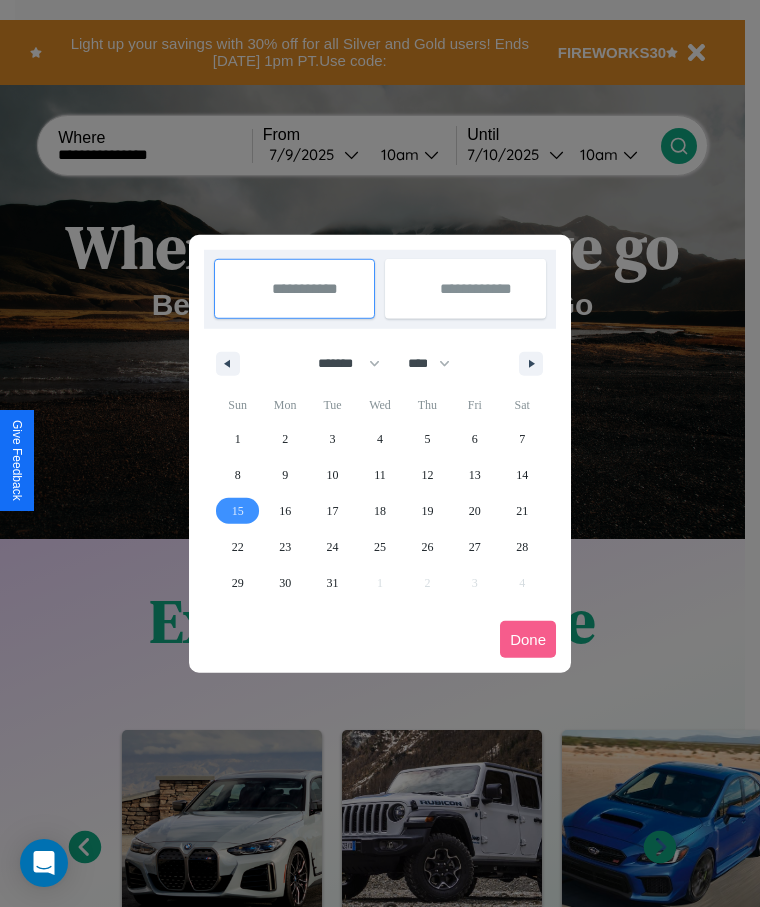click on "15" at bounding box center (238, 511) 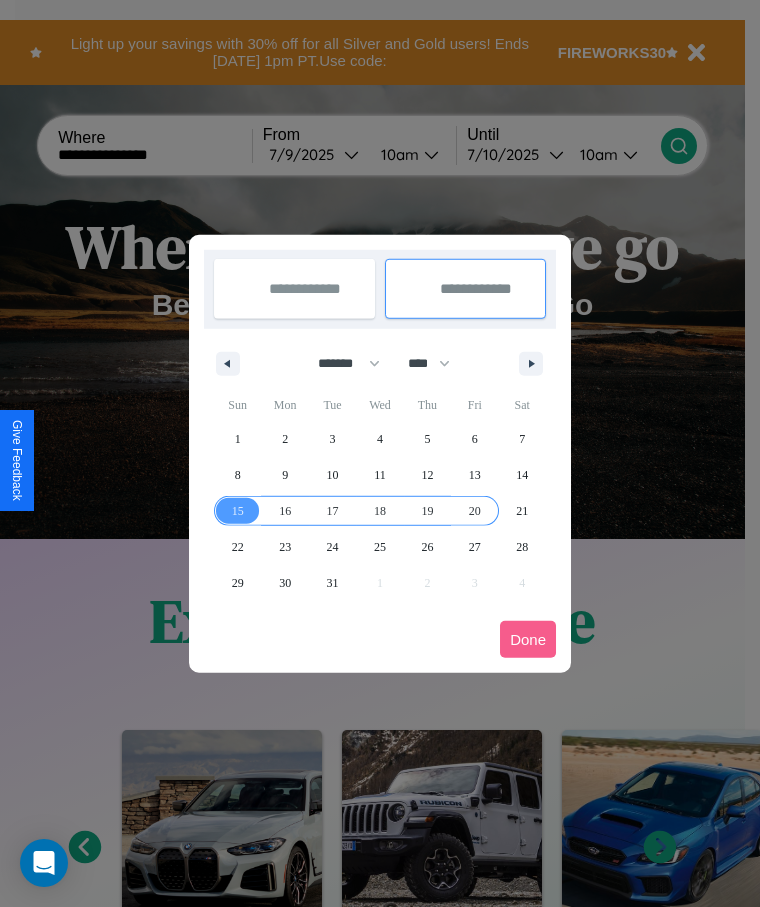 click on "20" at bounding box center [475, 511] 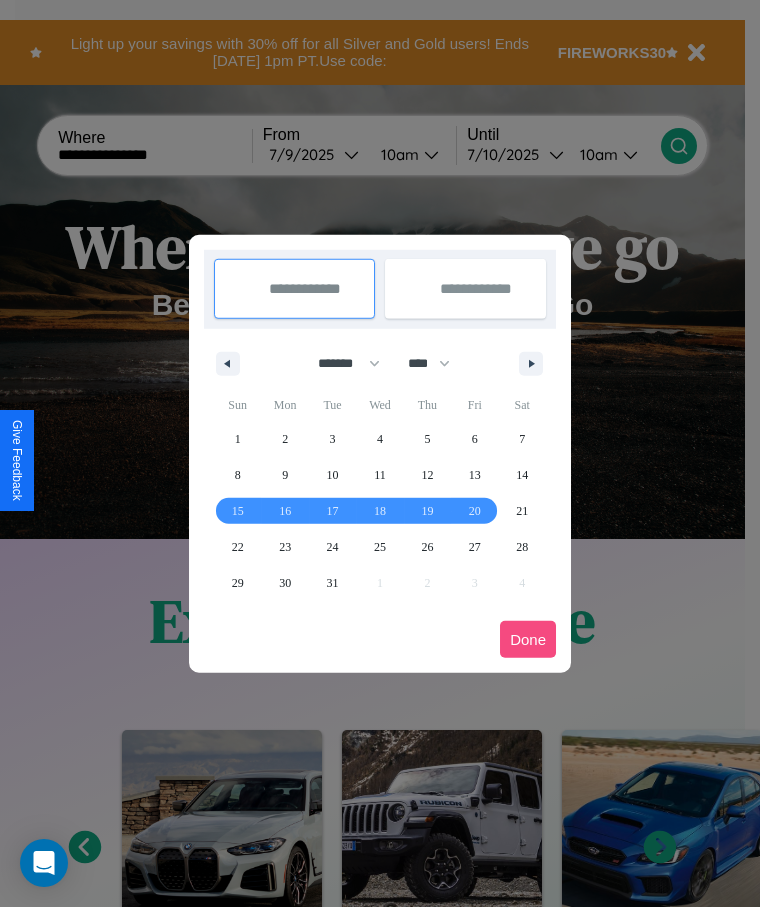 click on "Done" at bounding box center (528, 639) 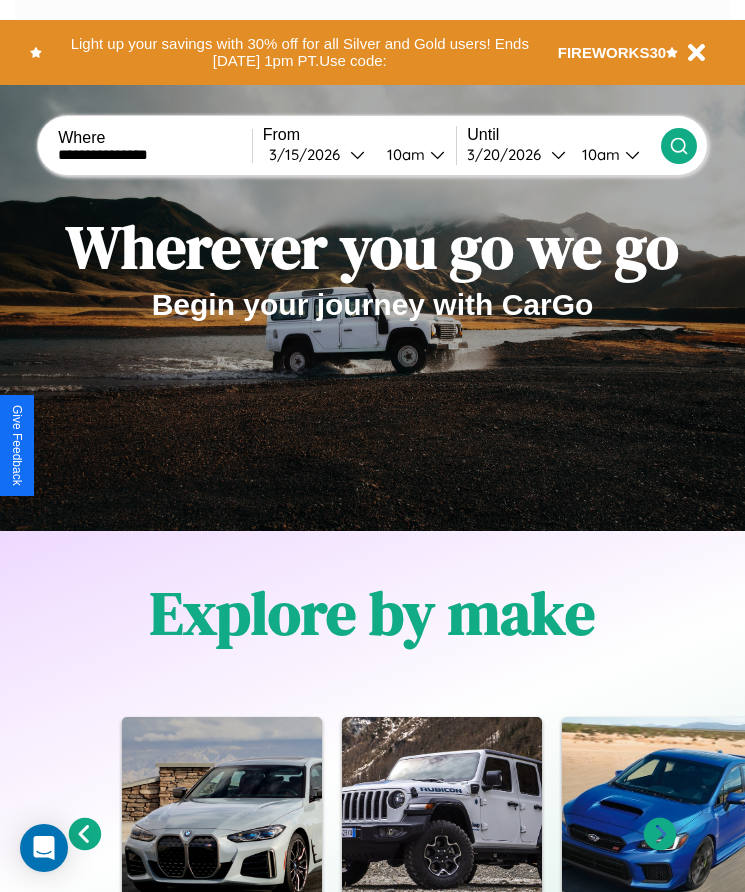 click 